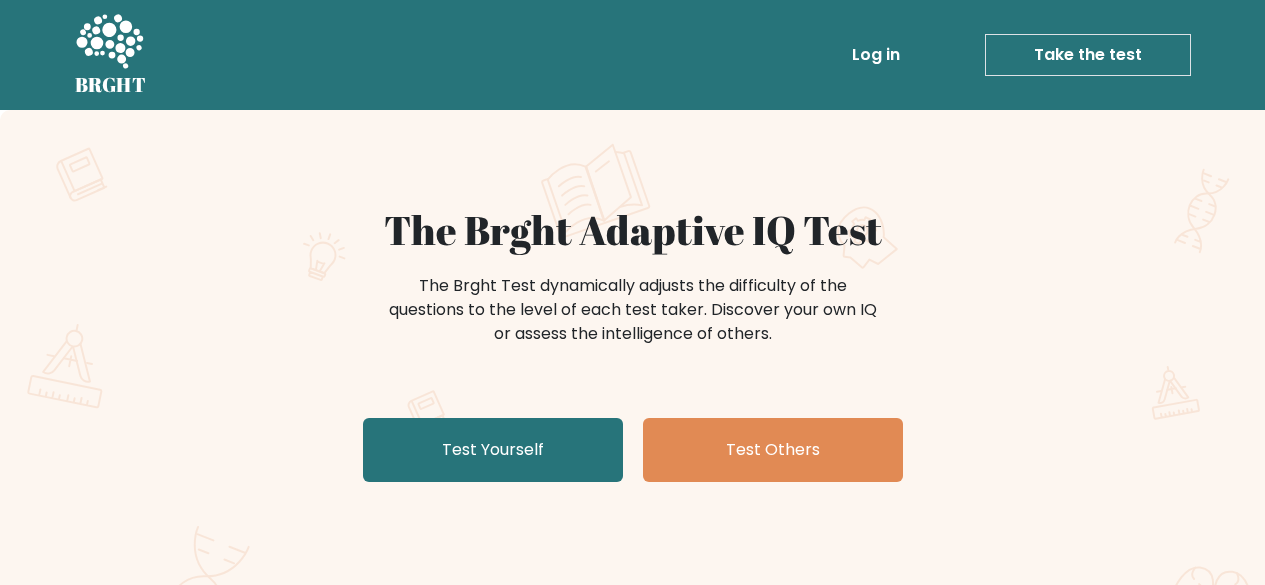 scroll, scrollTop: 0, scrollLeft: 0, axis: both 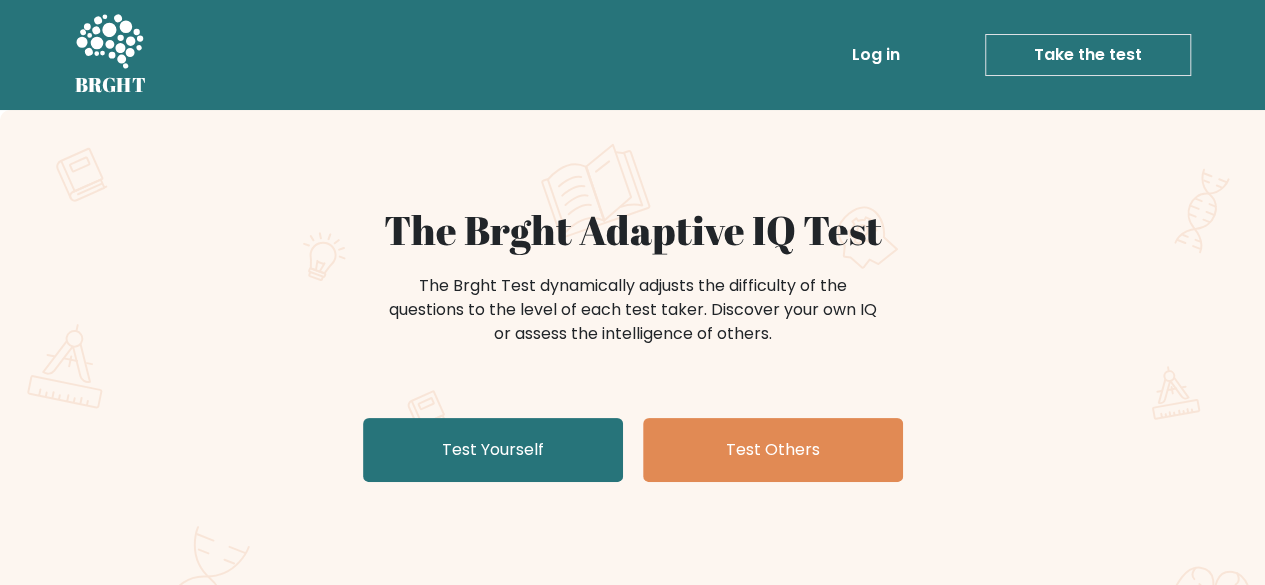 click on "Take the test" at bounding box center [1088, 55] 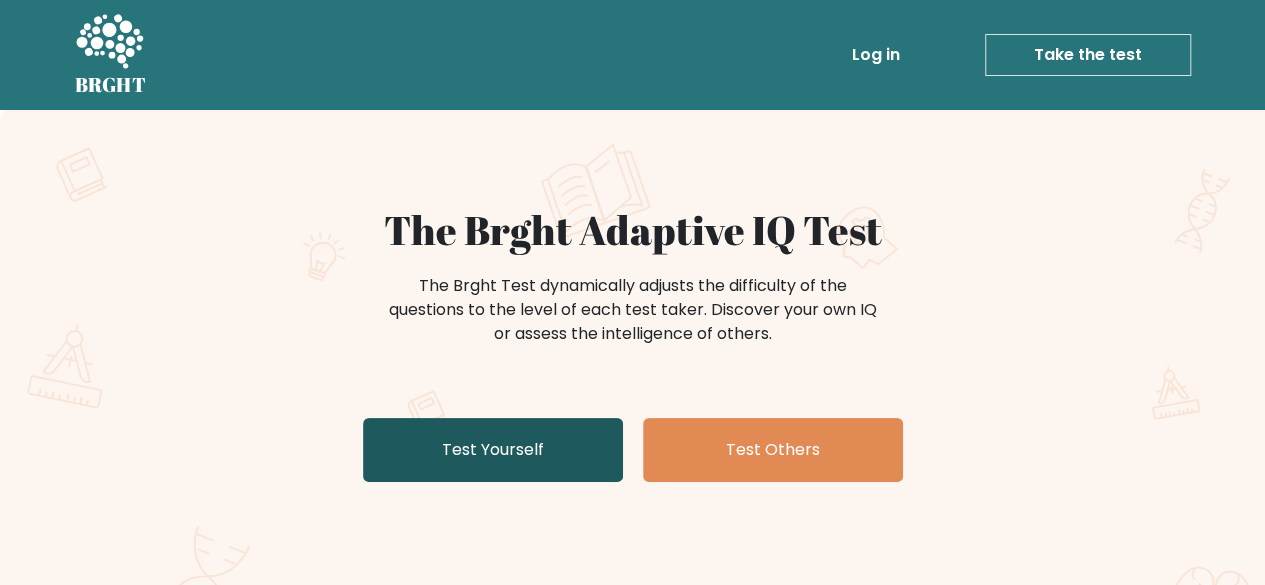 click on "Test Yourself" at bounding box center [493, 450] 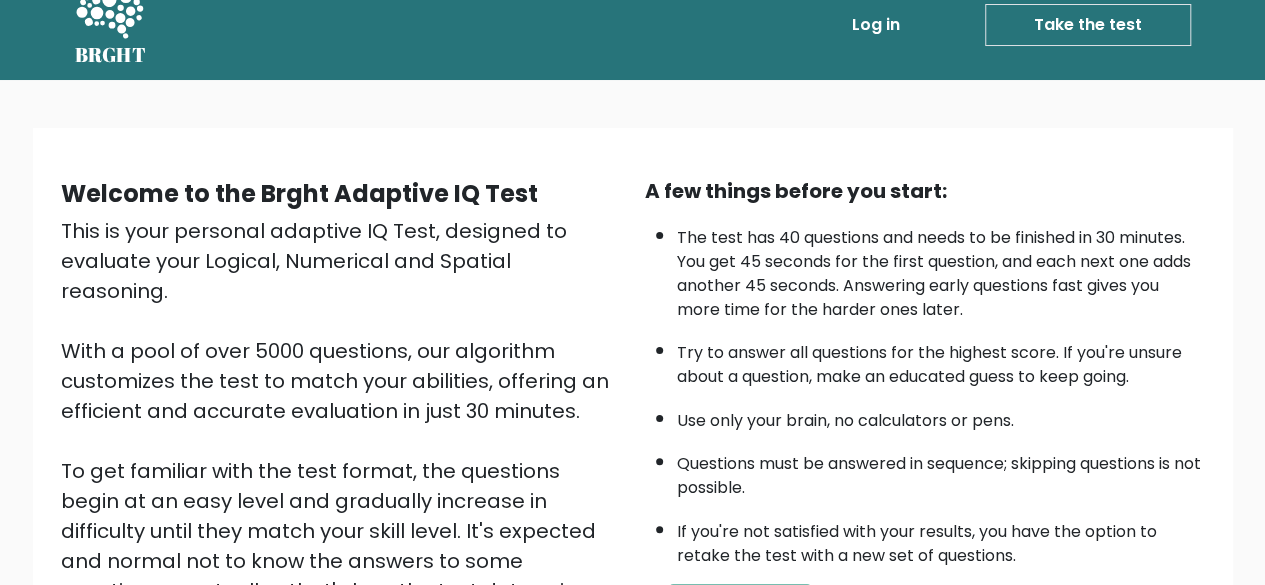 scroll, scrollTop: 0, scrollLeft: 0, axis: both 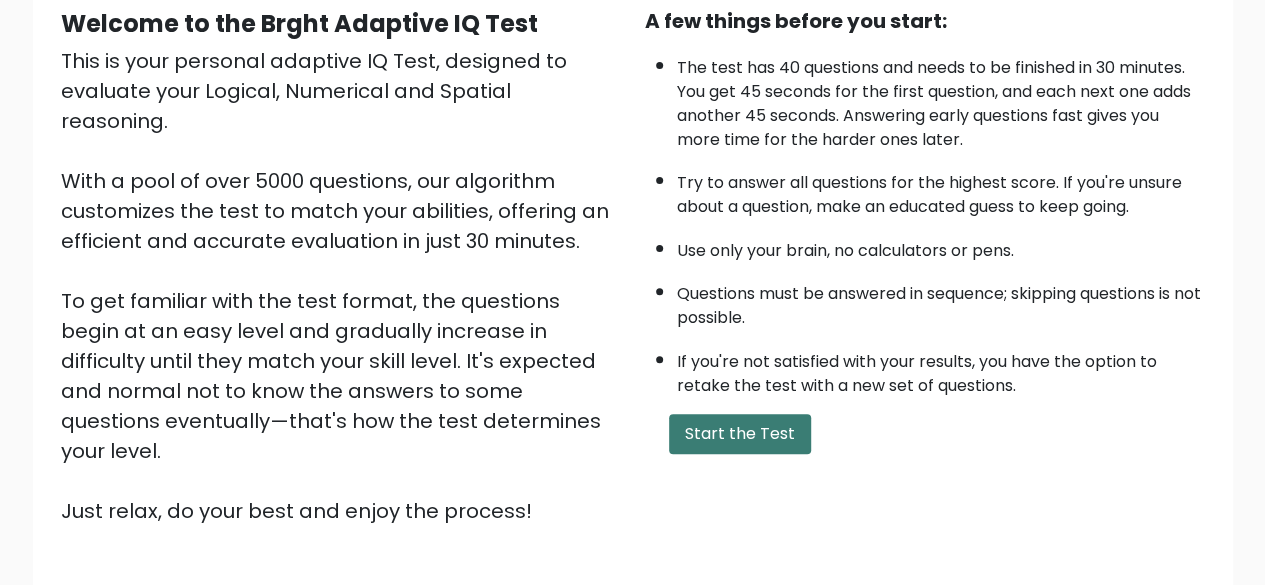 click on "Start the Test" at bounding box center [740, 434] 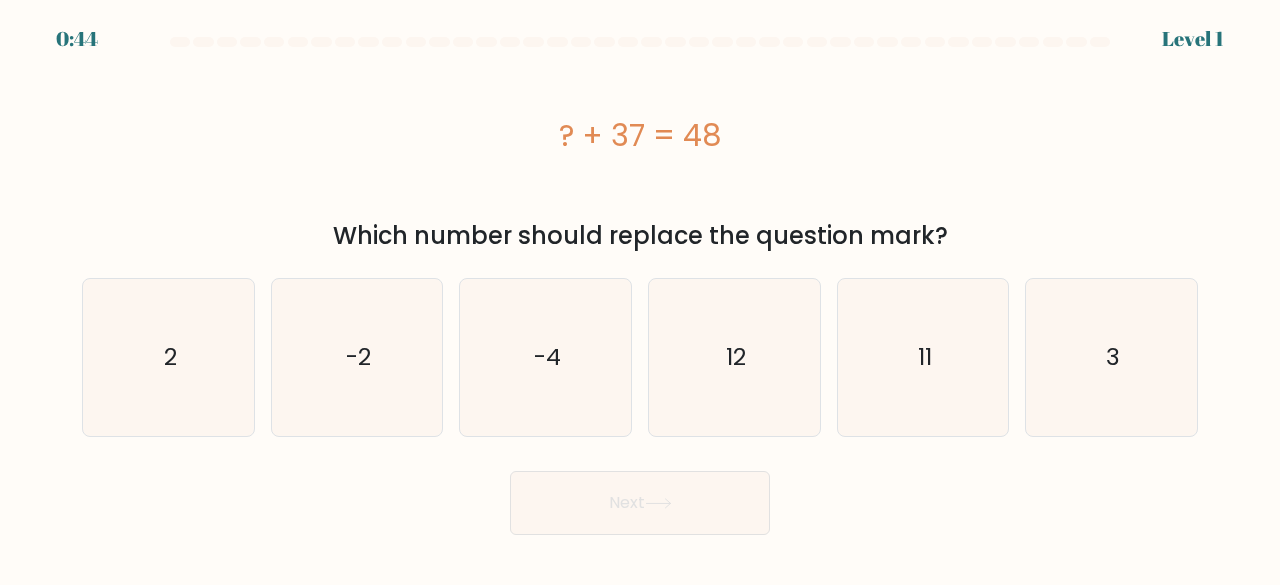scroll, scrollTop: 0, scrollLeft: 0, axis: both 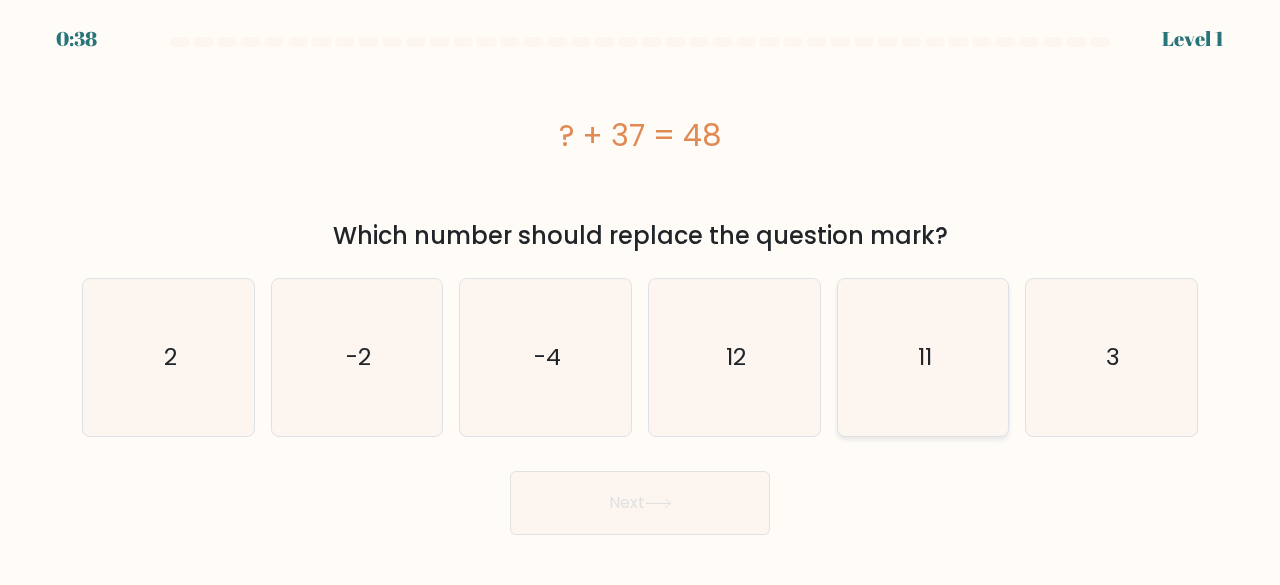 click on "11" 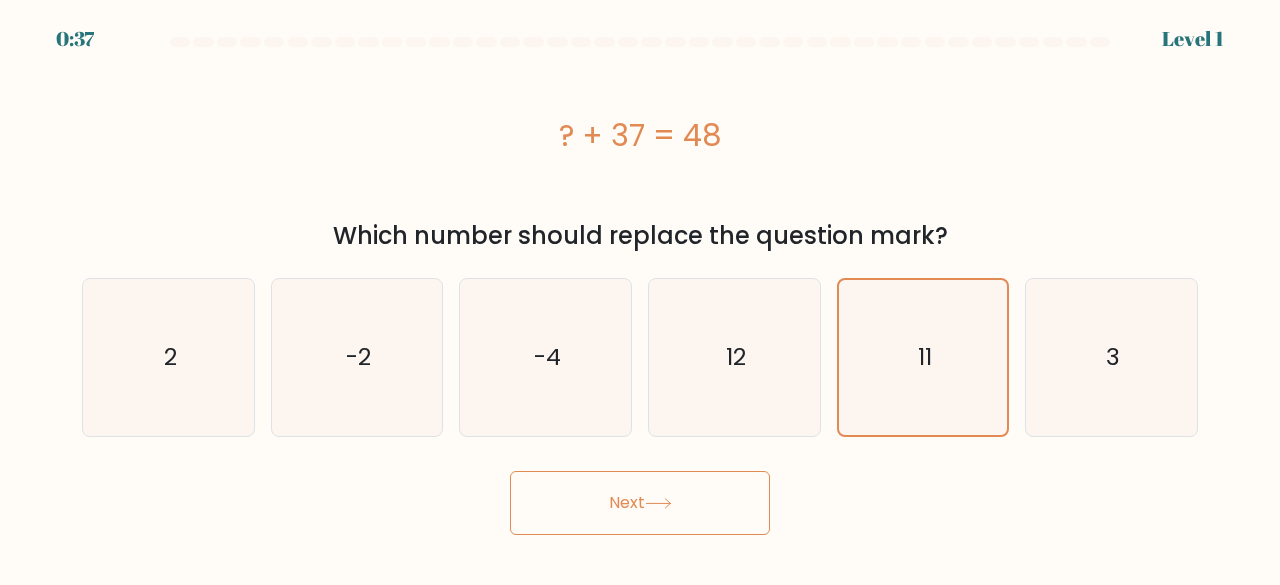 click 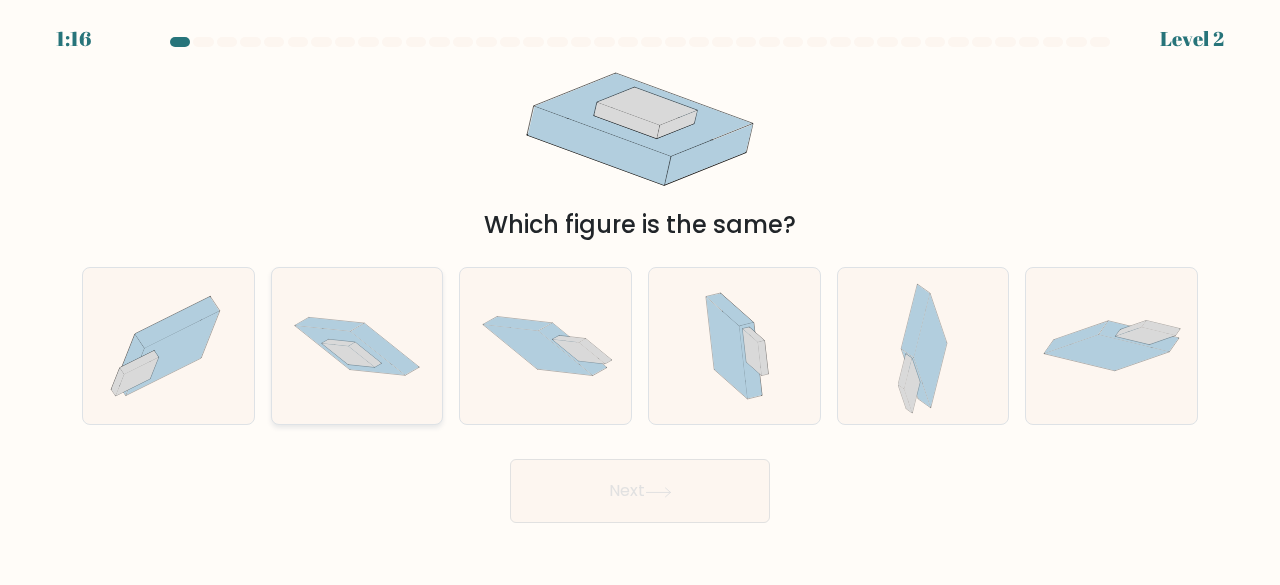 click 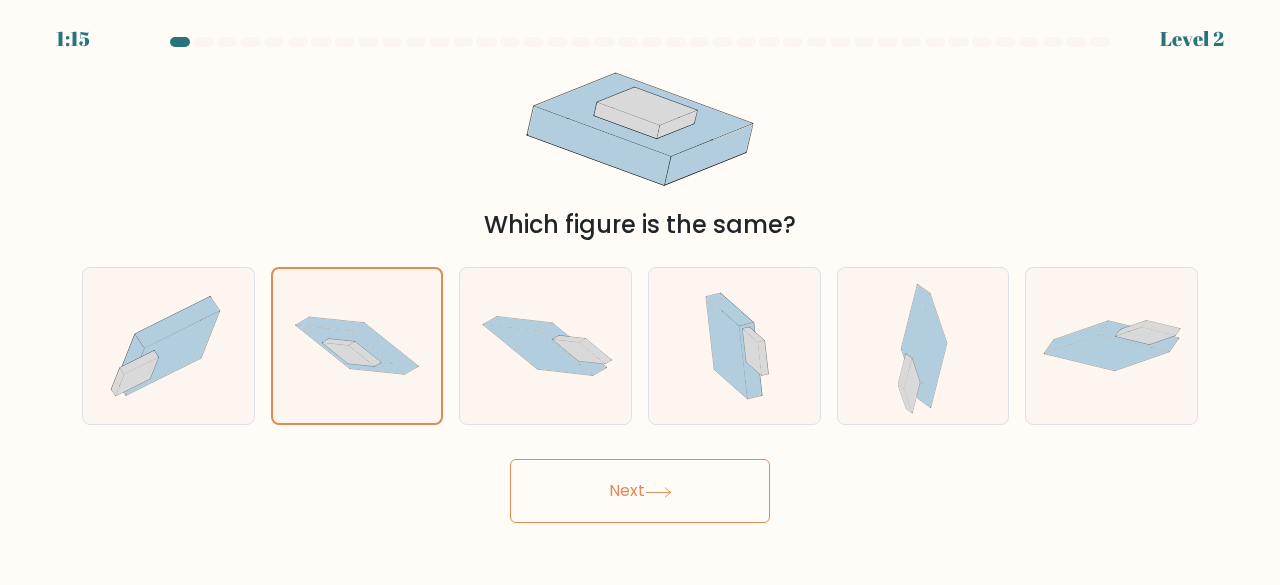 click 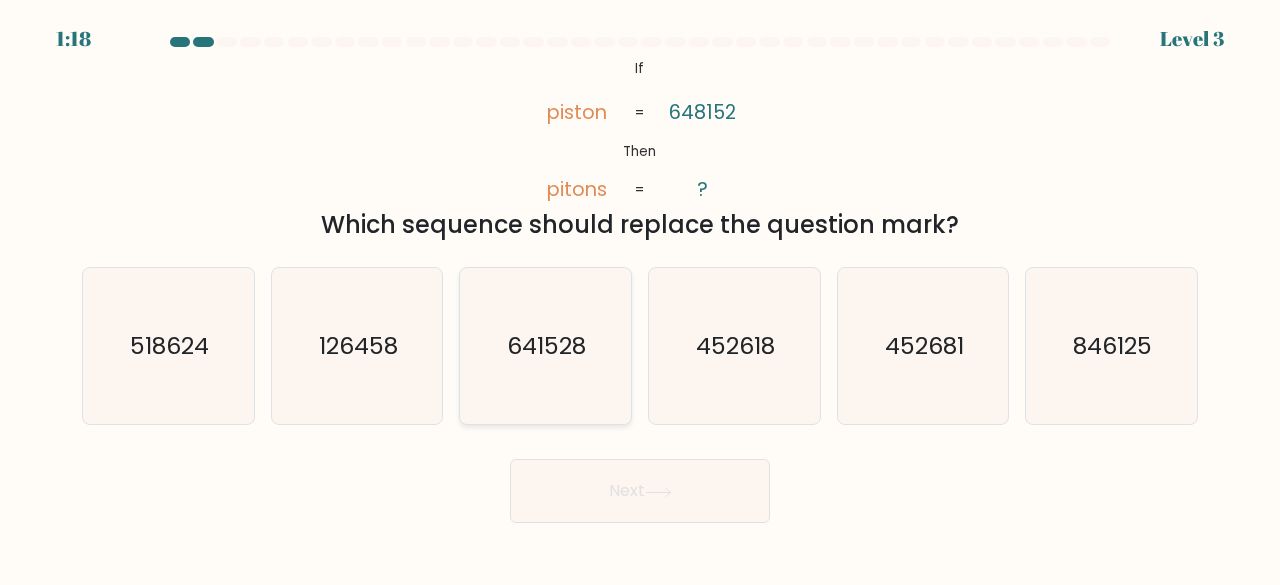 click on "641528" 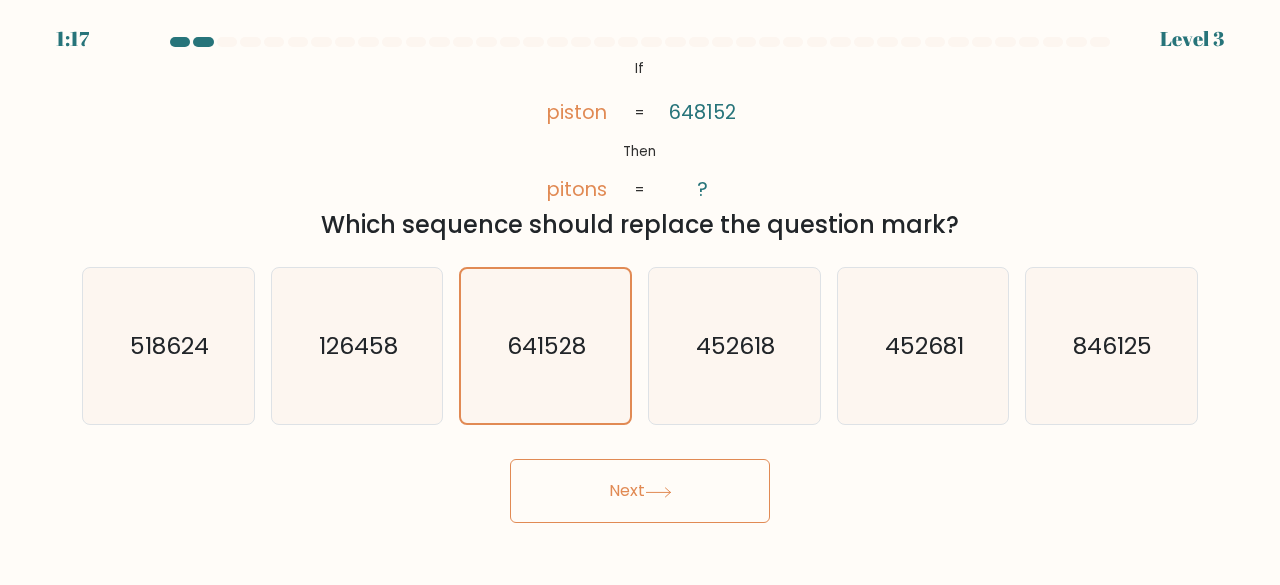 click on "Next" at bounding box center (640, 491) 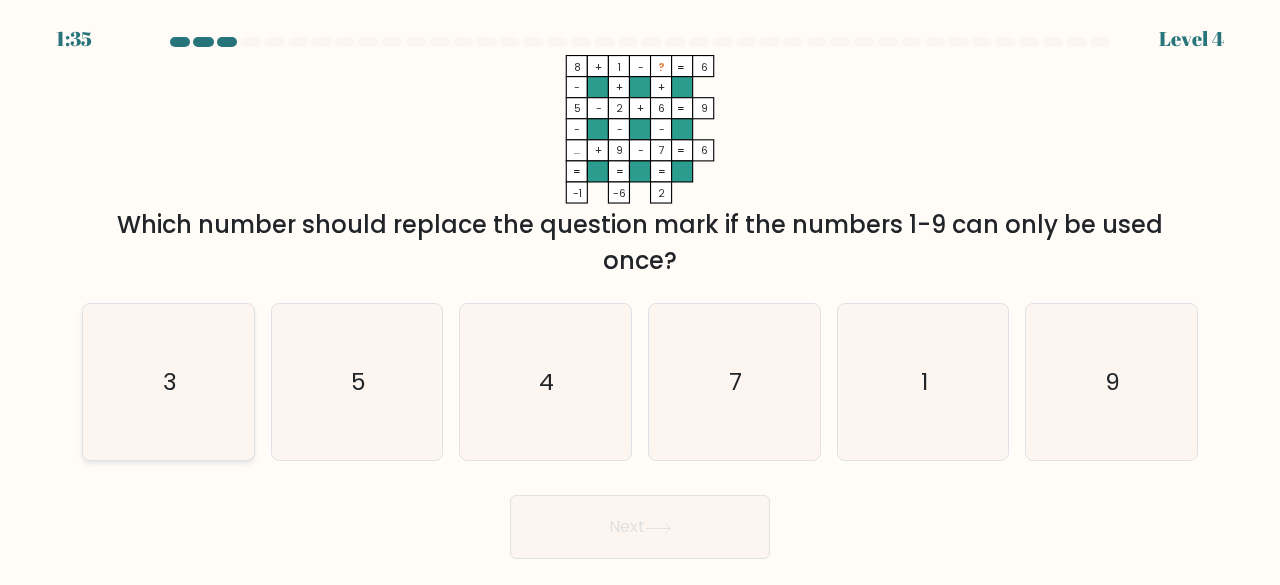 click on "3" 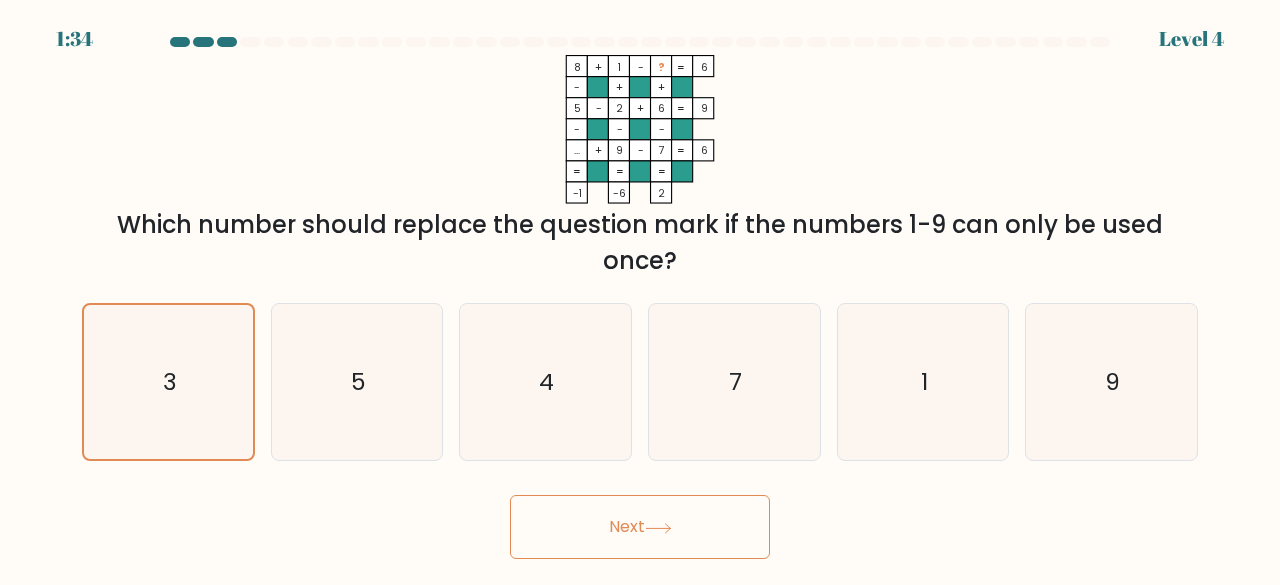 click on "Next" at bounding box center [640, 527] 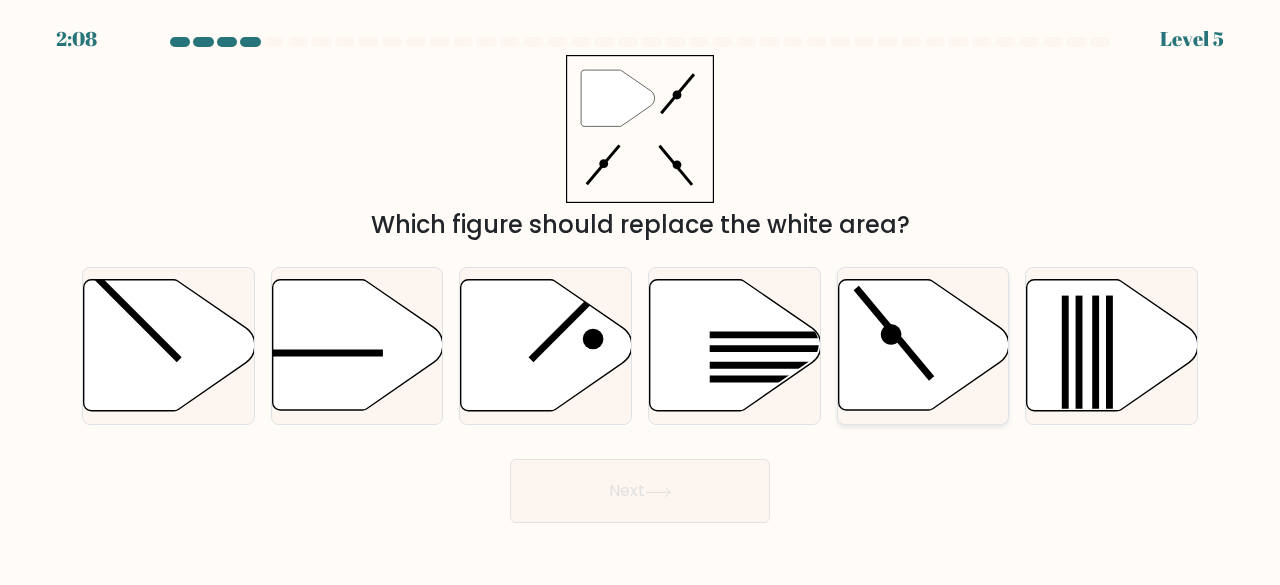 click 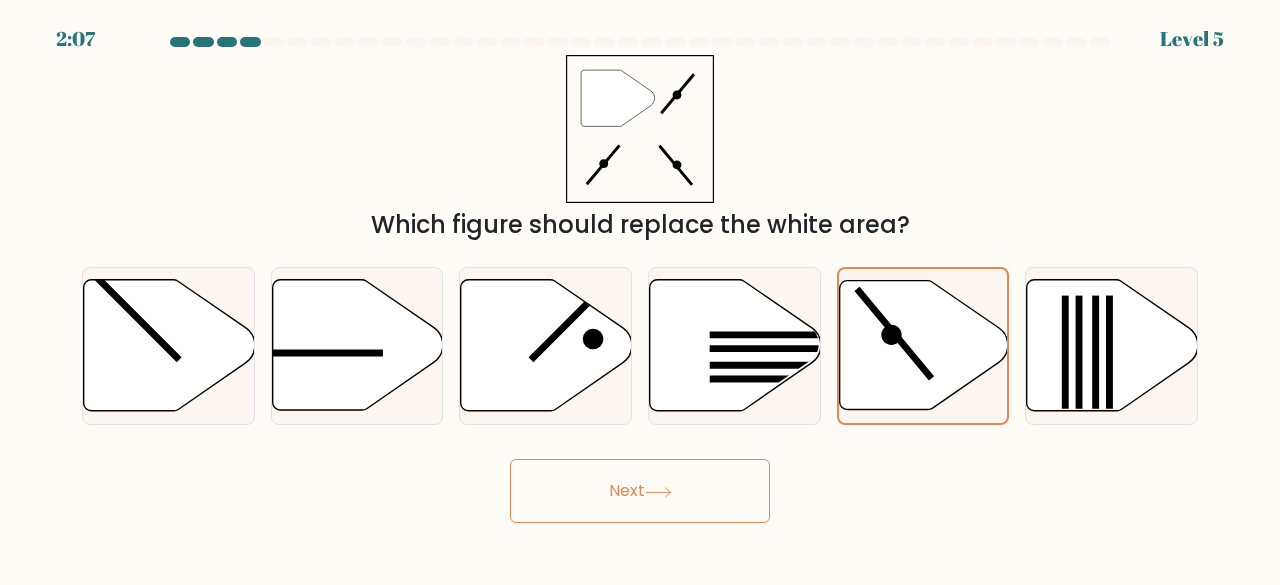 click on "Next" at bounding box center [640, 491] 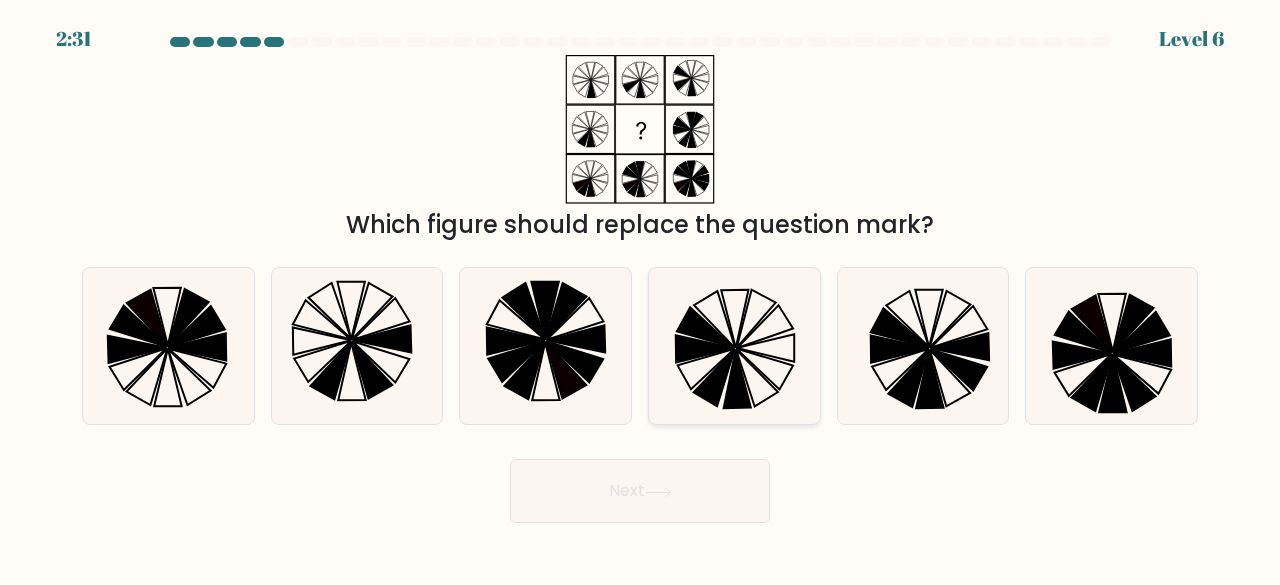 click 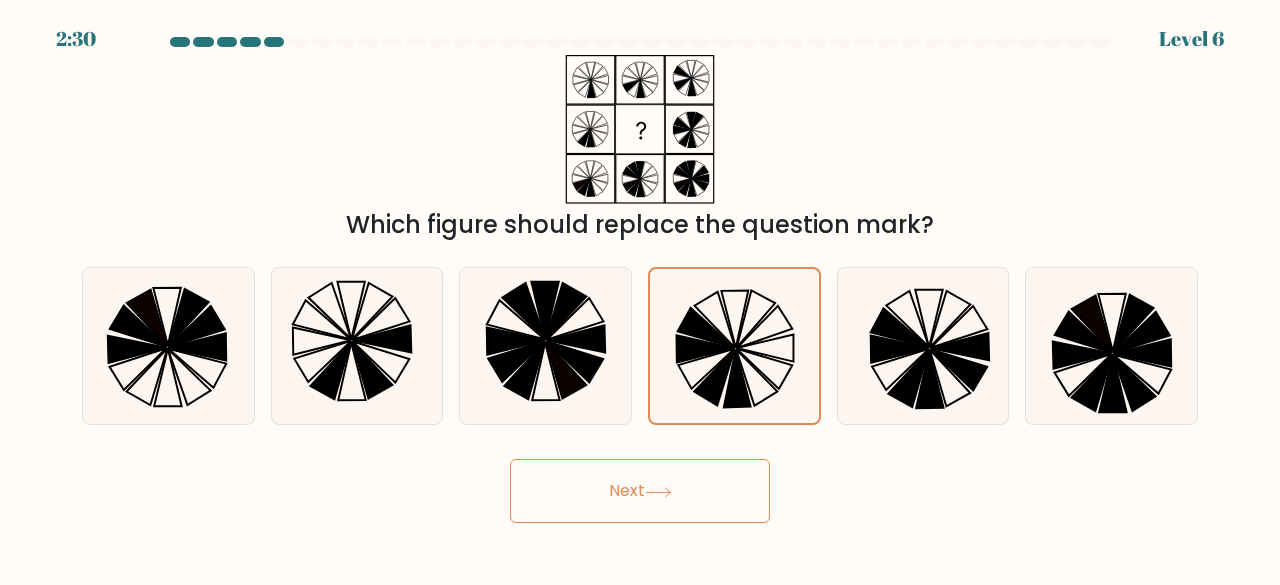 click on "Next" at bounding box center (640, 491) 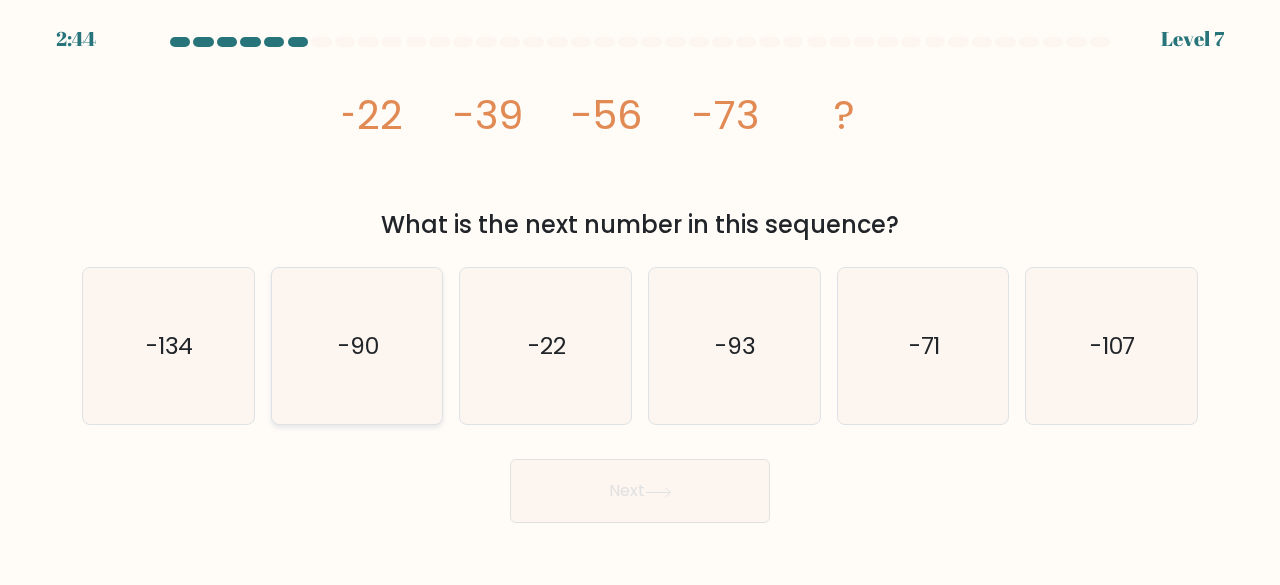 click on "-90" 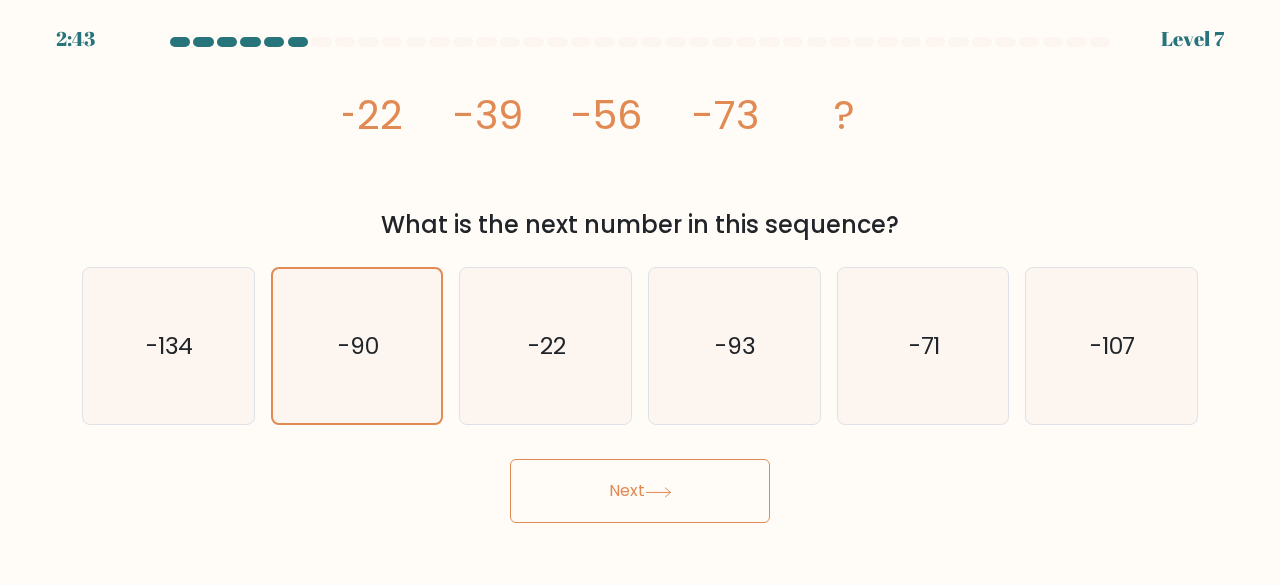 click on "Next" at bounding box center [640, 491] 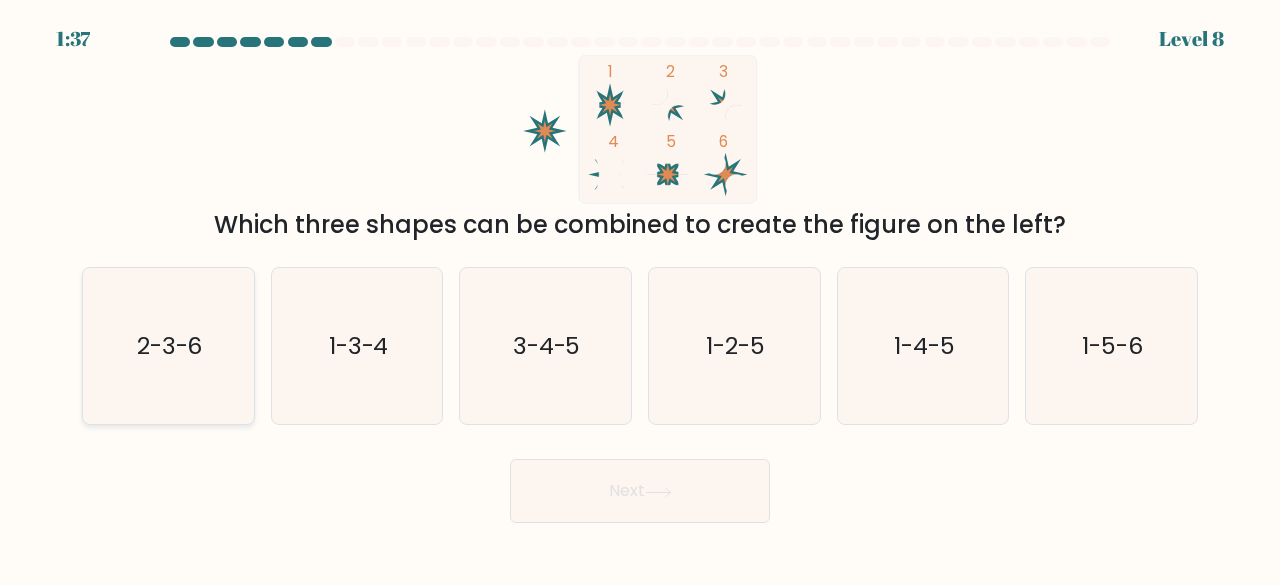 click on "2-3-6" 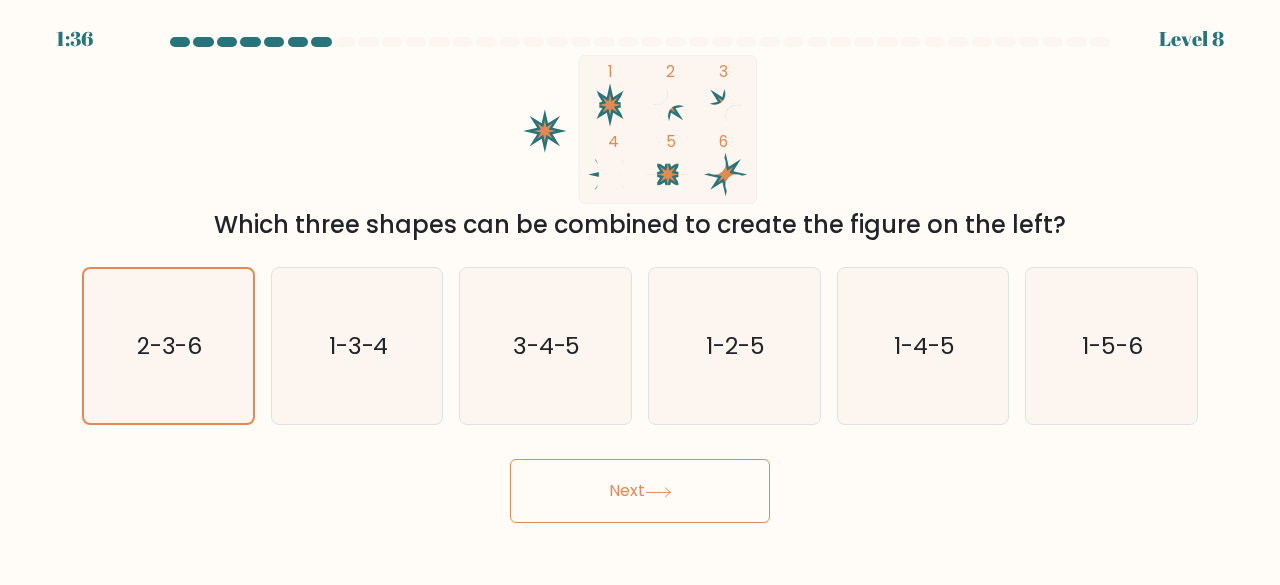click on "Next" at bounding box center (640, 491) 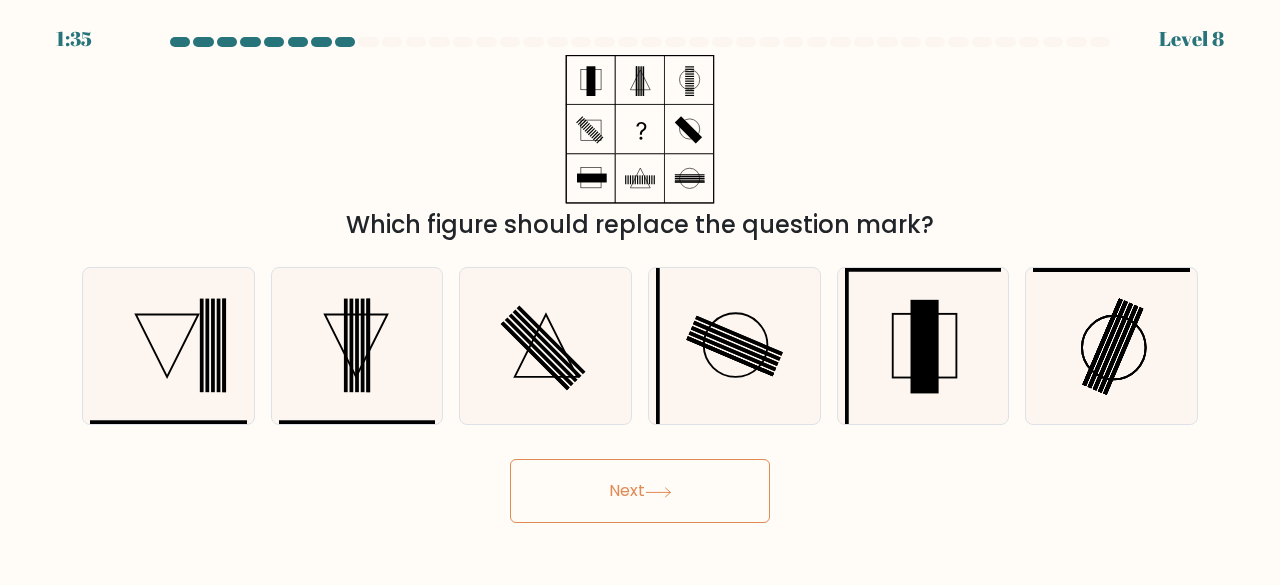 click on "Next" at bounding box center [640, 491] 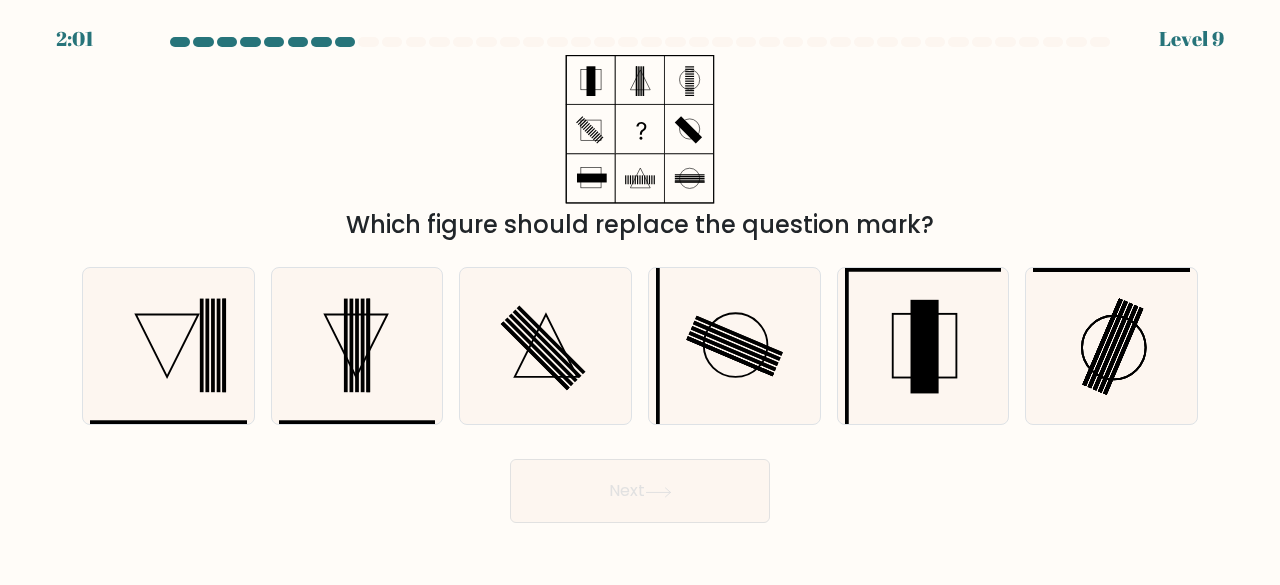click on "Next" at bounding box center [640, 486] 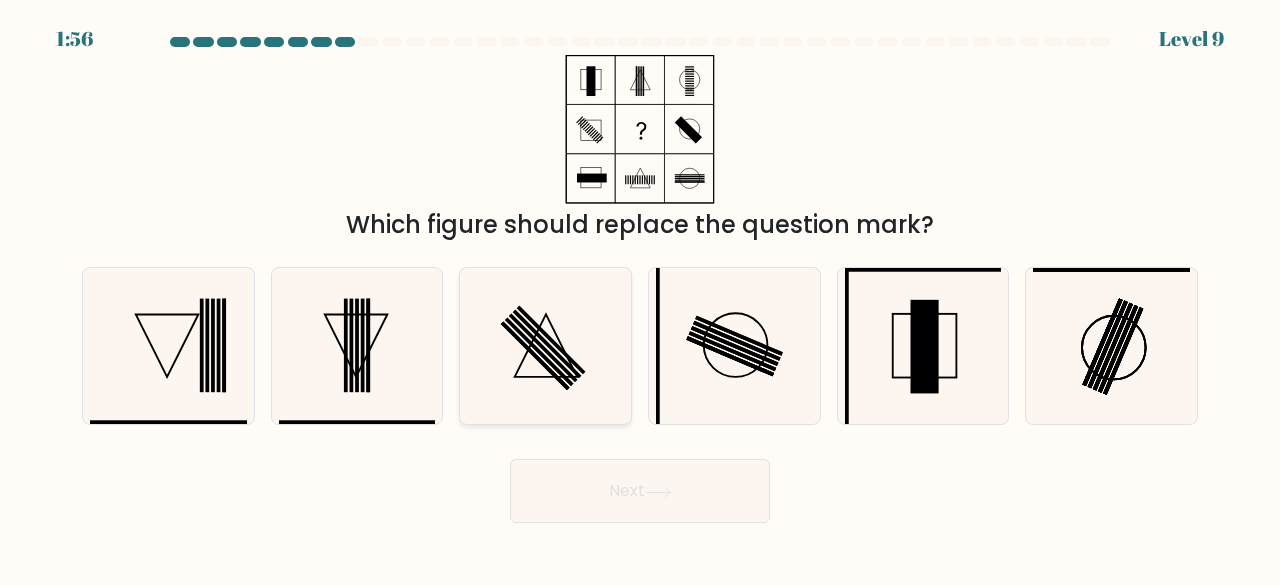 click 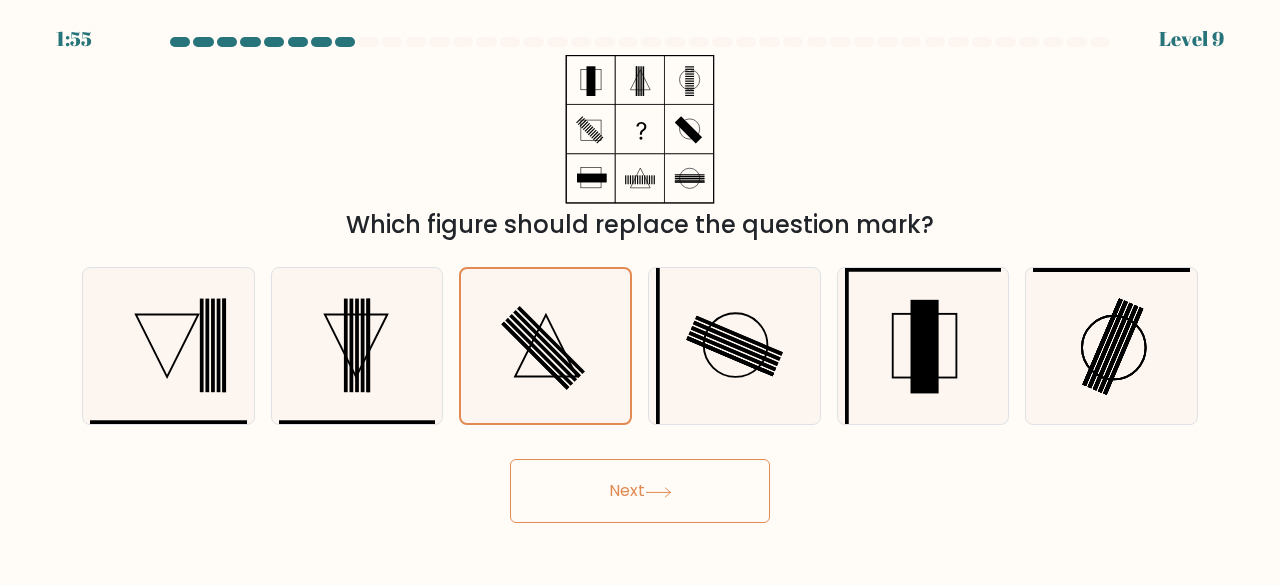click on "Next" at bounding box center (640, 491) 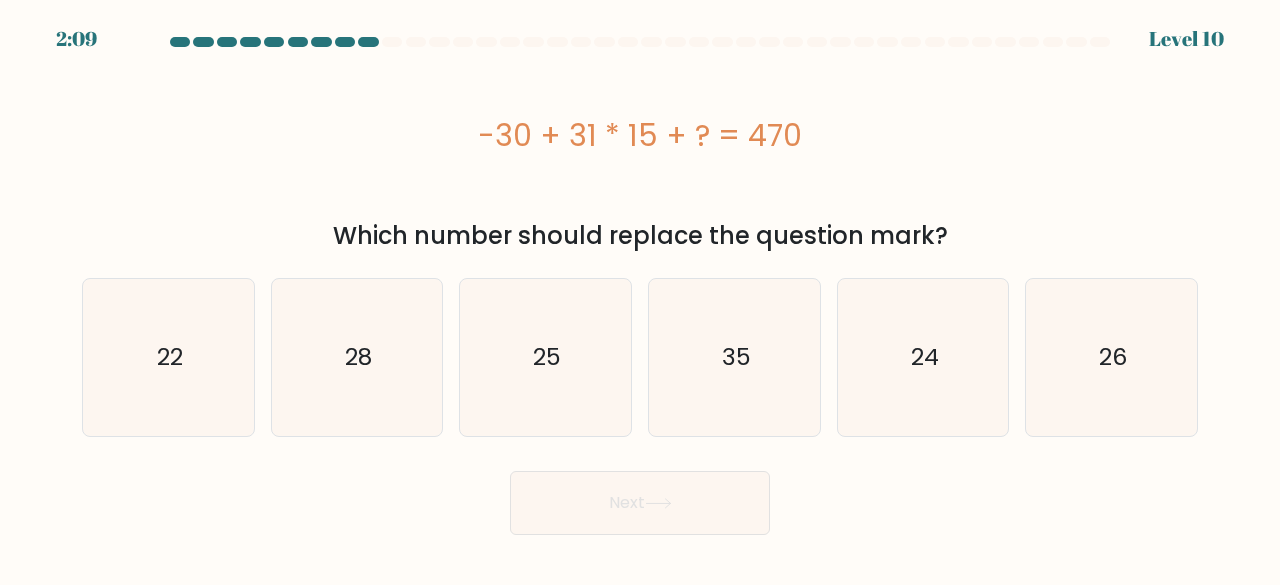 drag, startPoint x: 758, startPoint y: 391, endPoint x: 778, endPoint y: 439, distance: 52 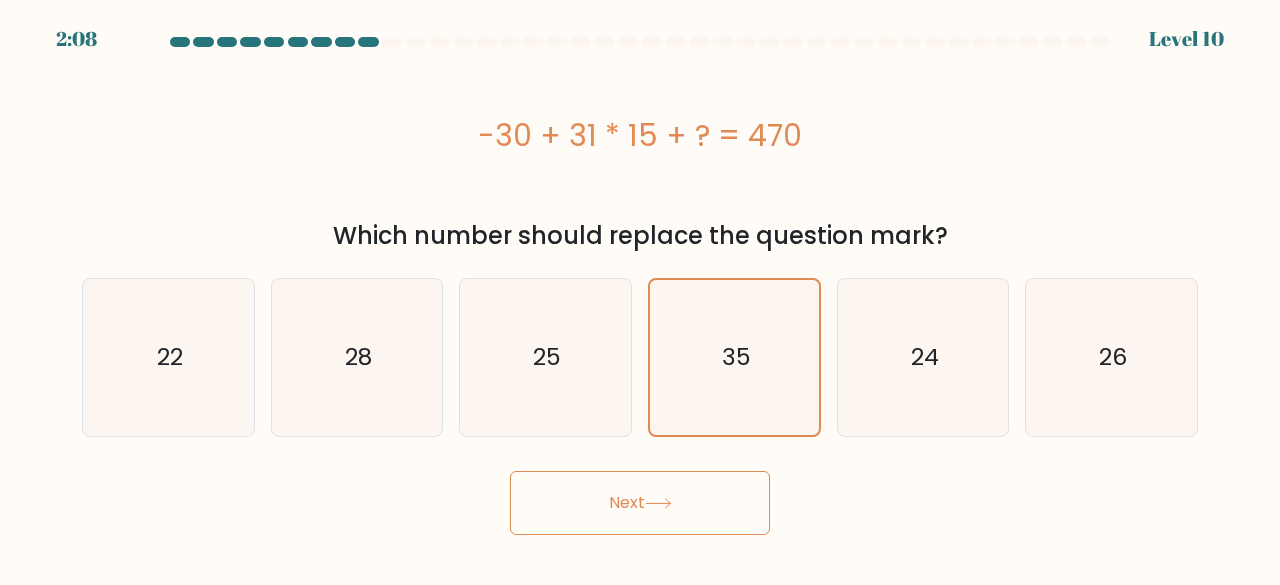 click on "Next" at bounding box center (640, 503) 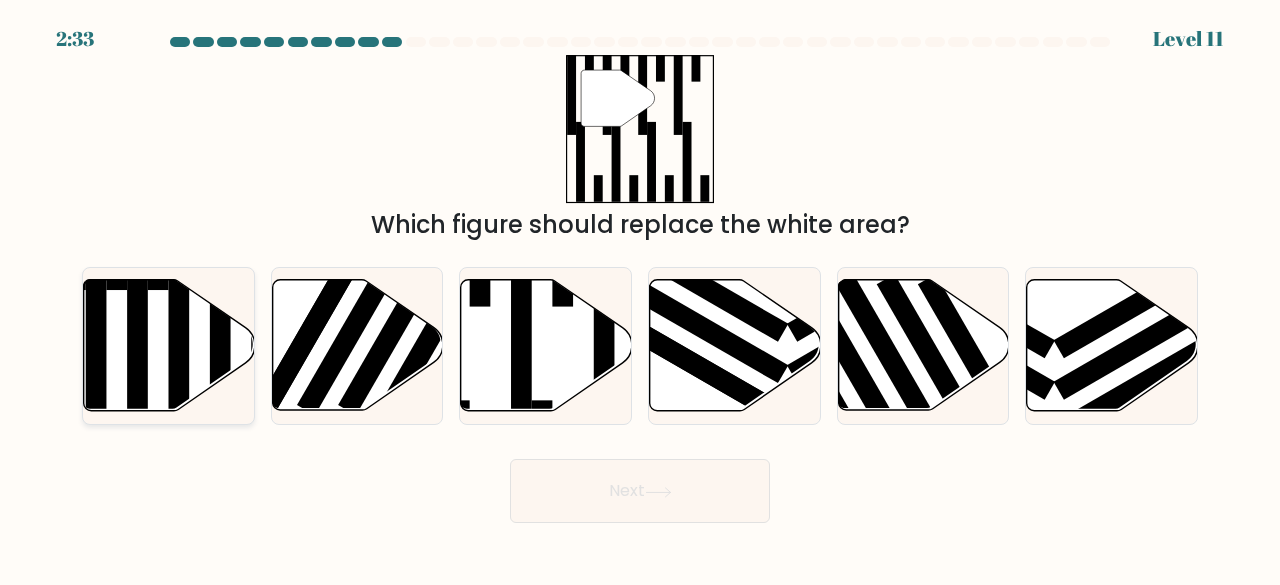click 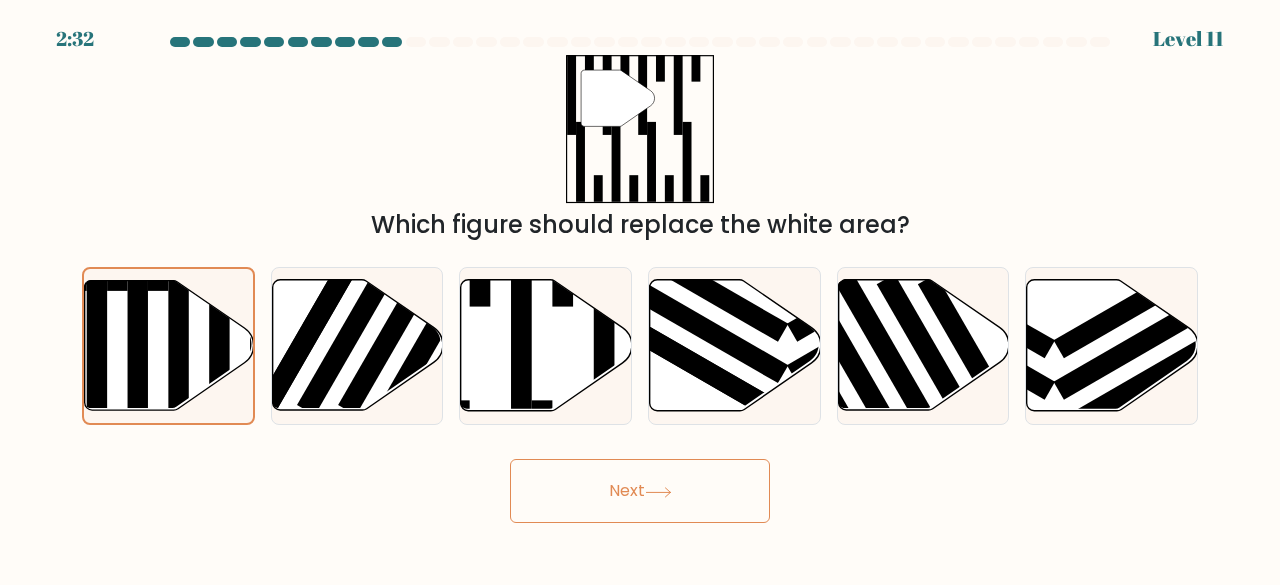 click on "Next" at bounding box center [640, 491] 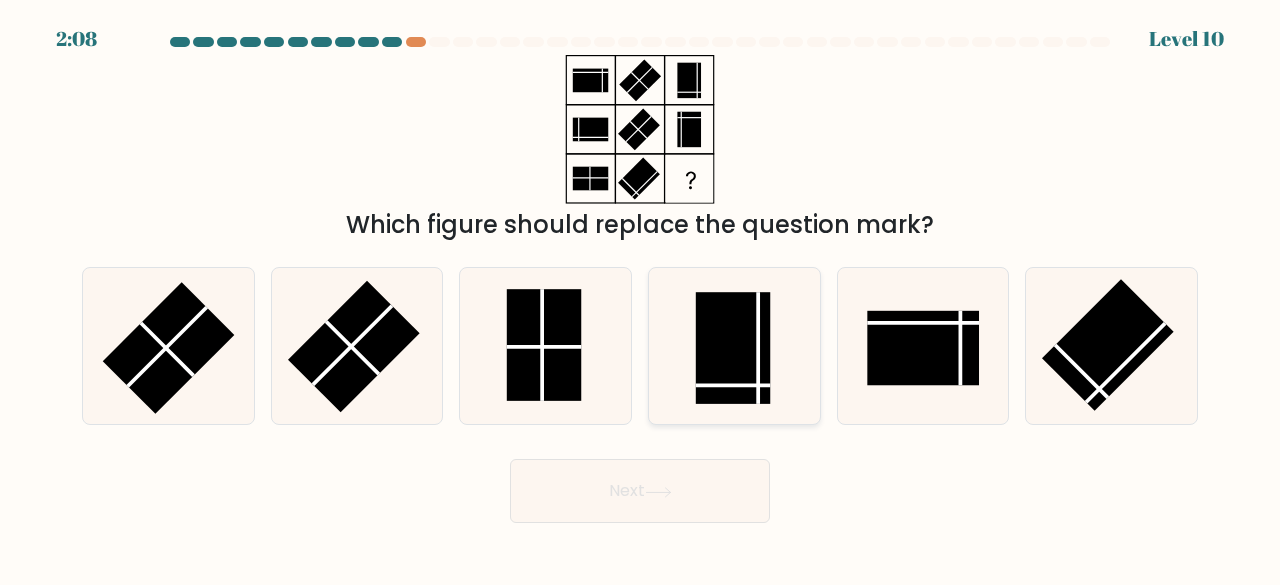click 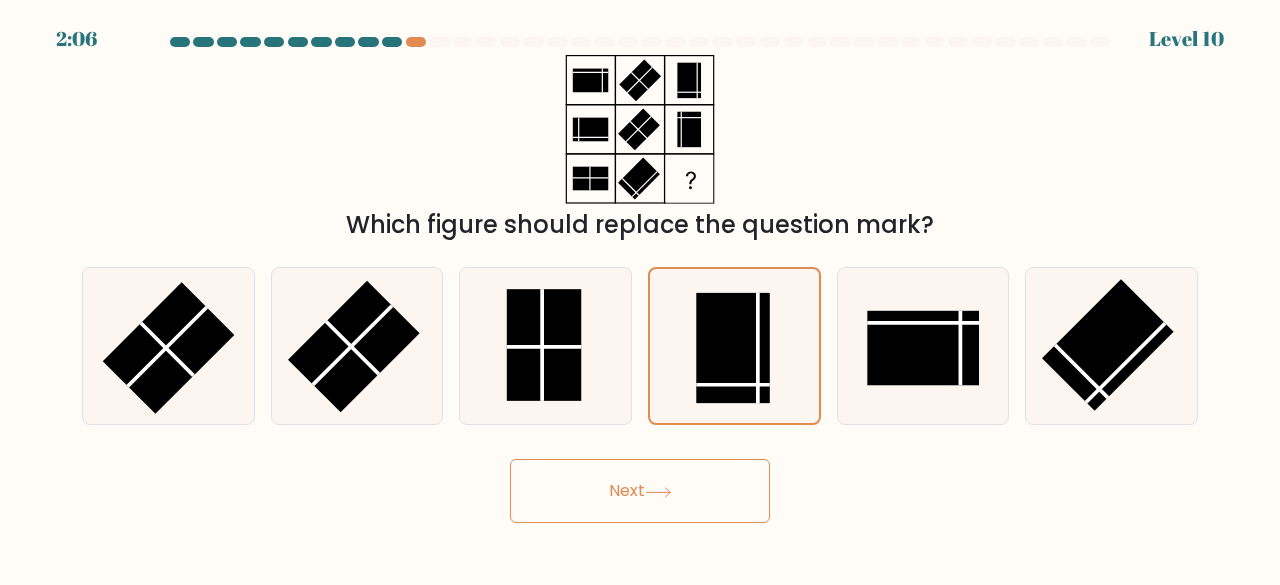 click on "Next" at bounding box center (640, 491) 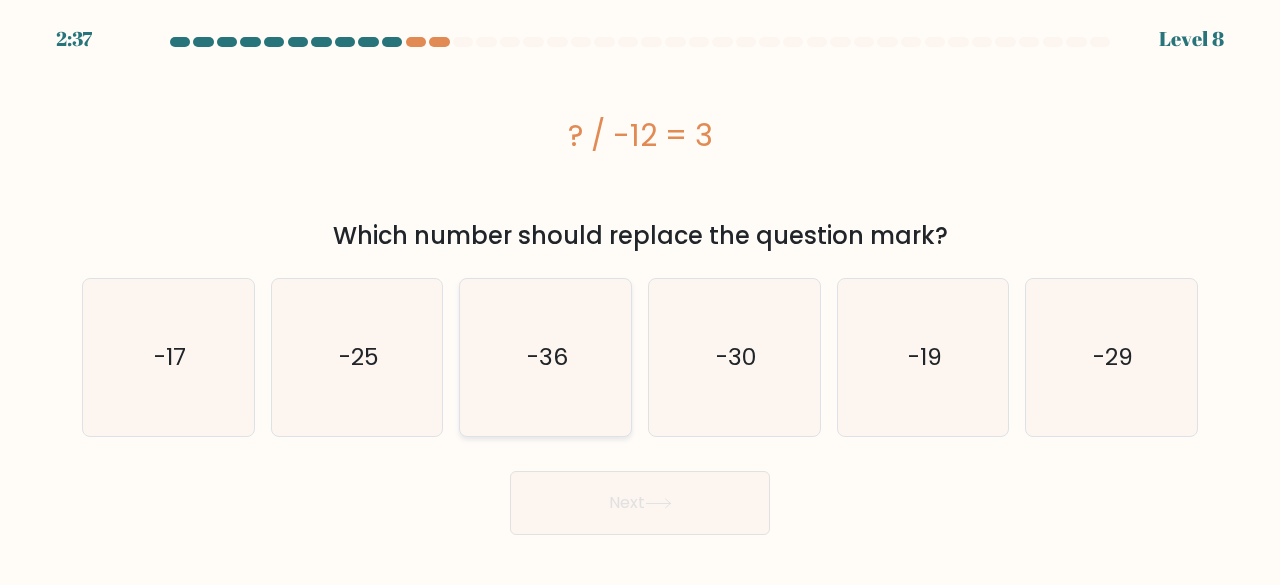 click on "-36" 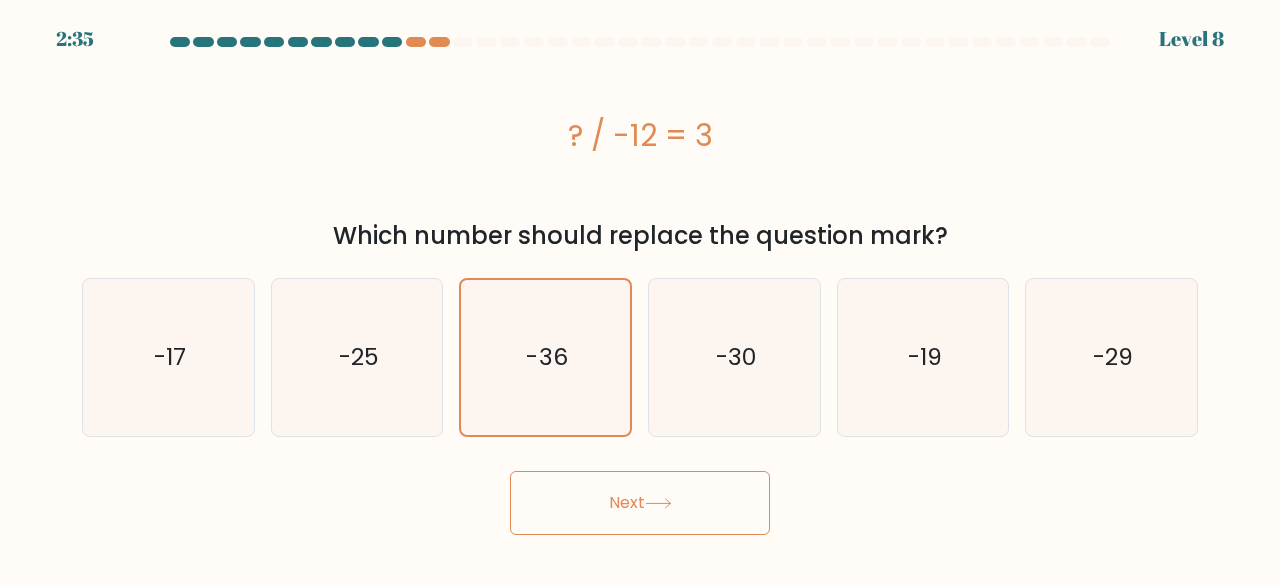 click on "Next" at bounding box center [640, 503] 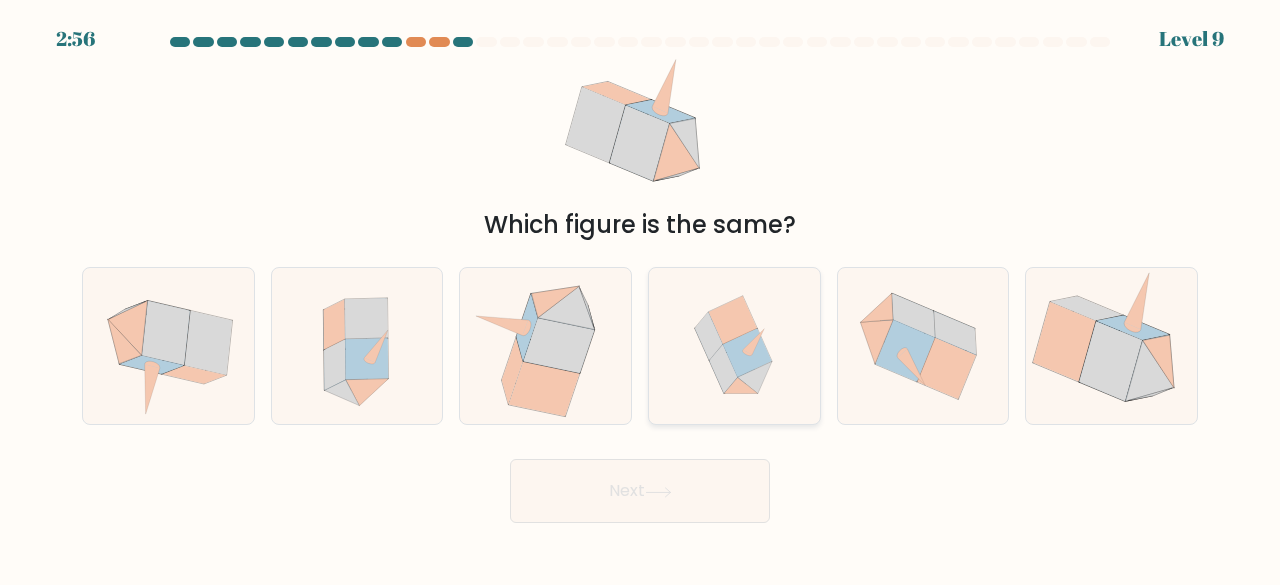 click 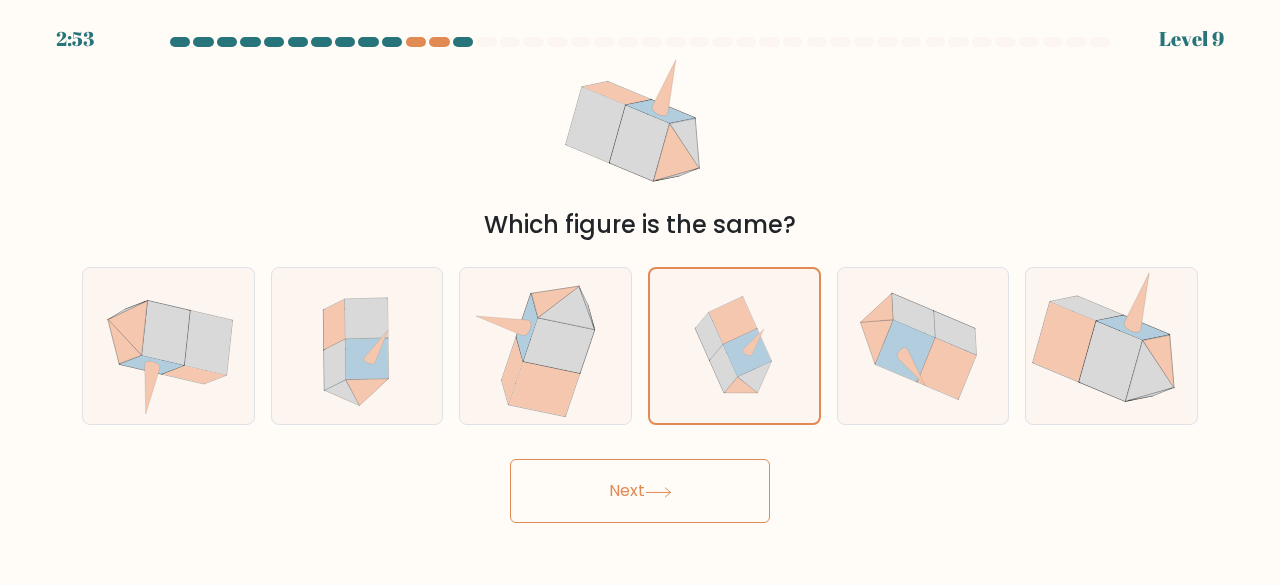click on "Next" at bounding box center [640, 491] 